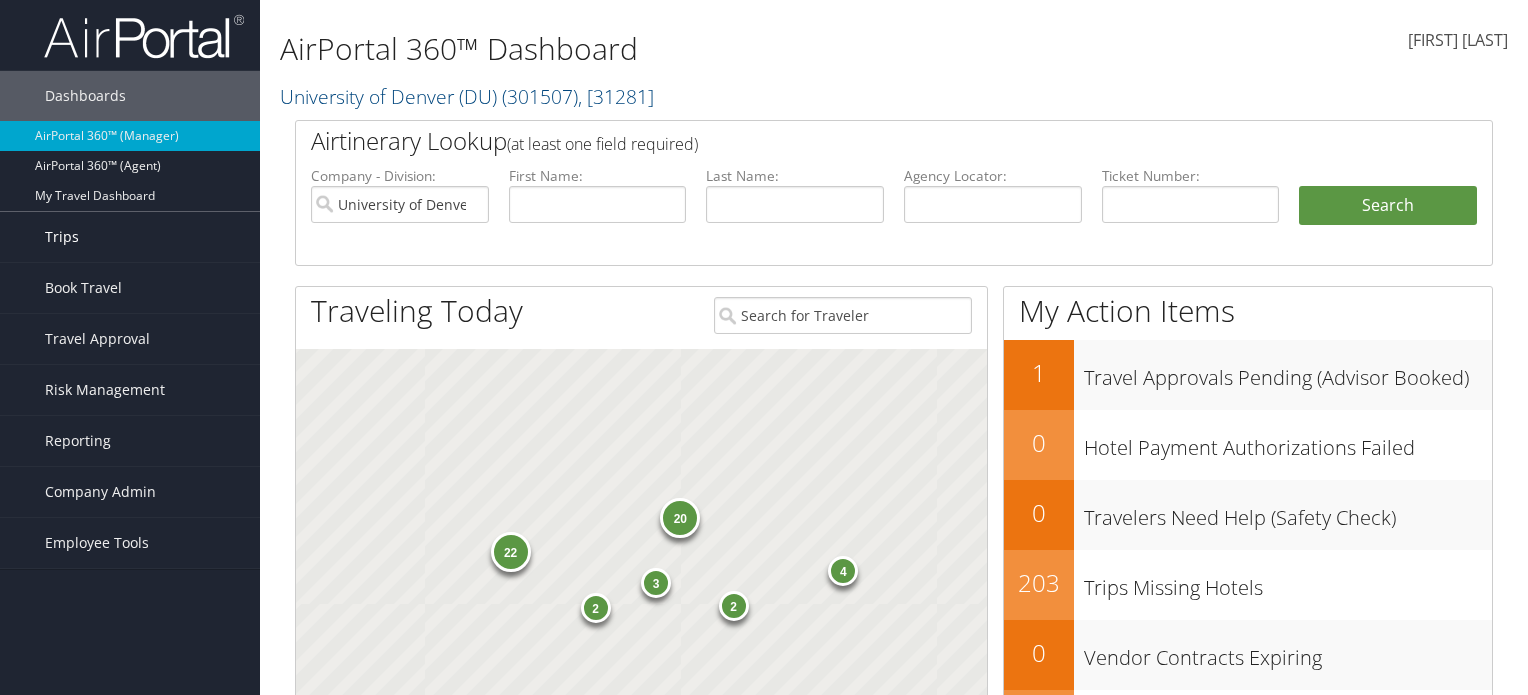 scroll, scrollTop: 0, scrollLeft: 0, axis: both 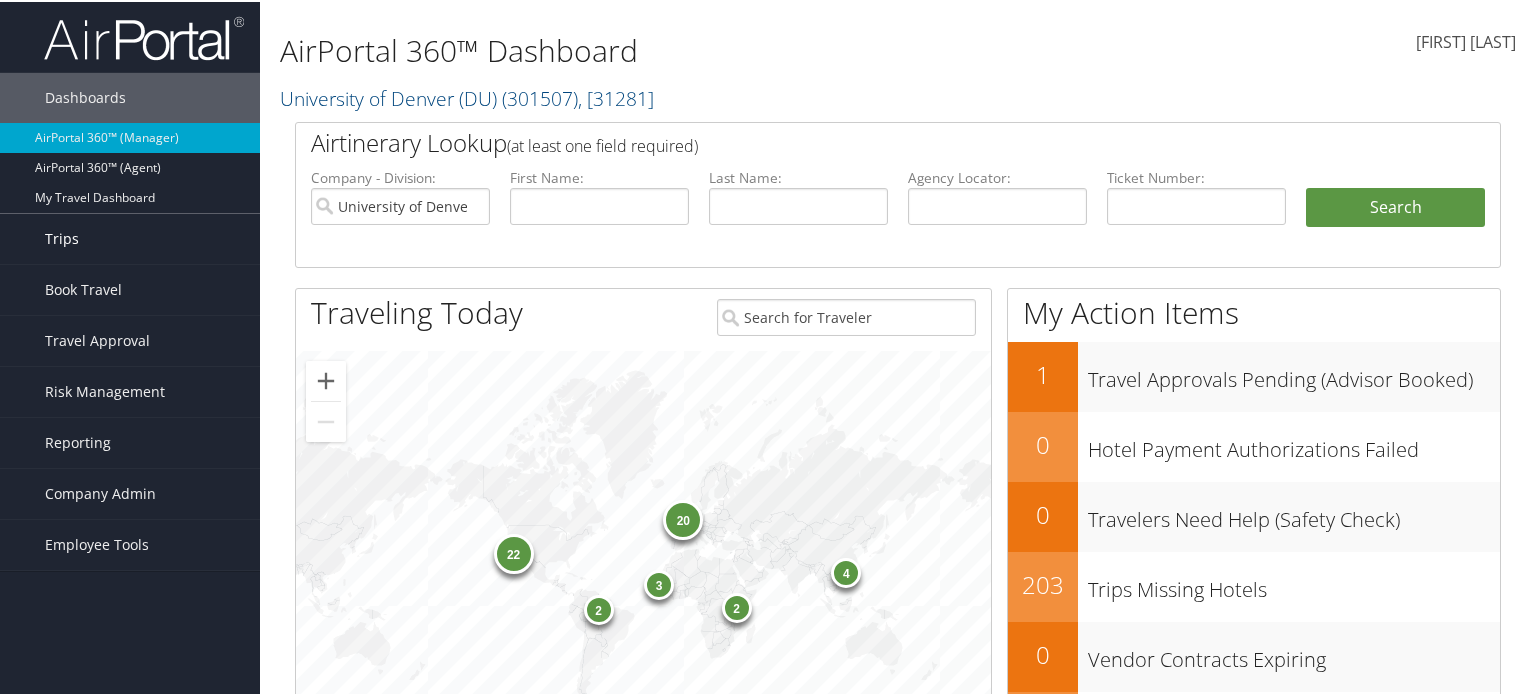 click on "Trips" at bounding box center [130, 237] 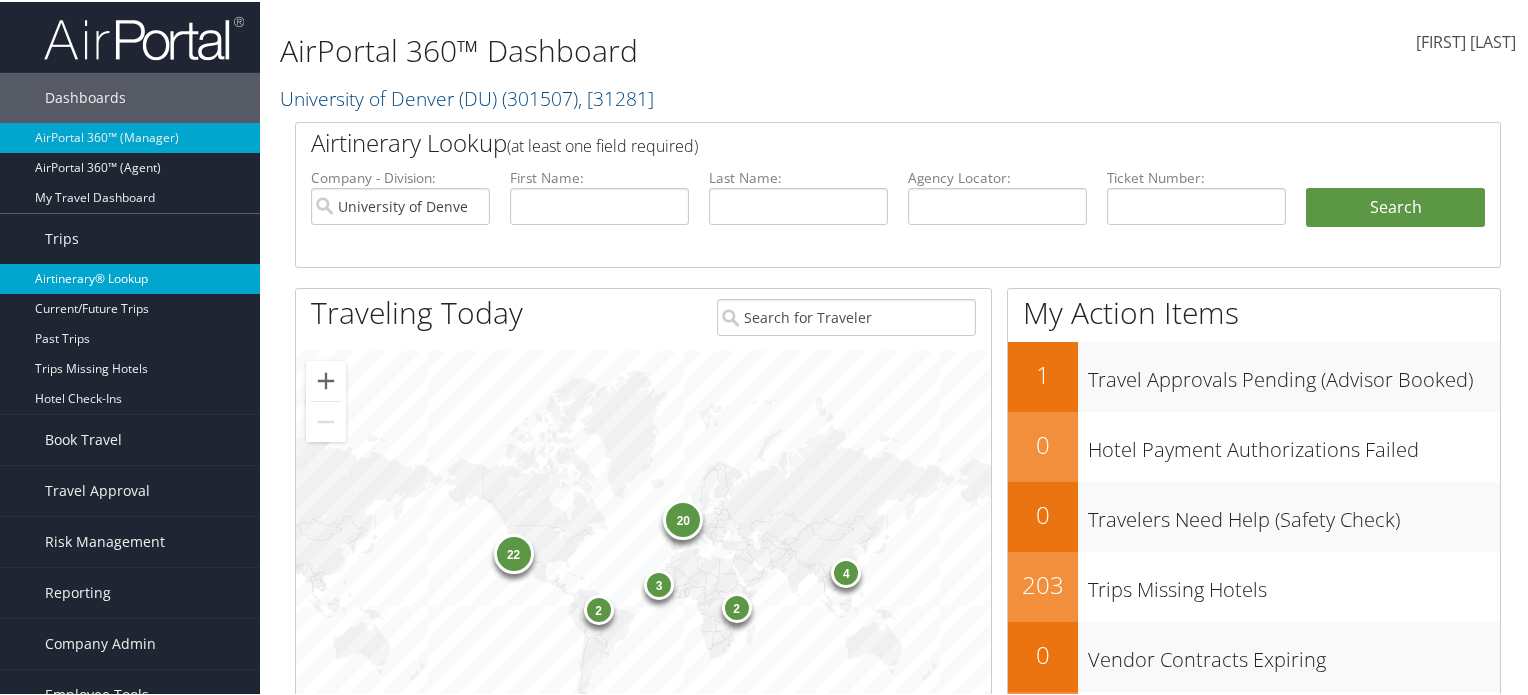click on "Airtinerary® Lookup" at bounding box center (130, 277) 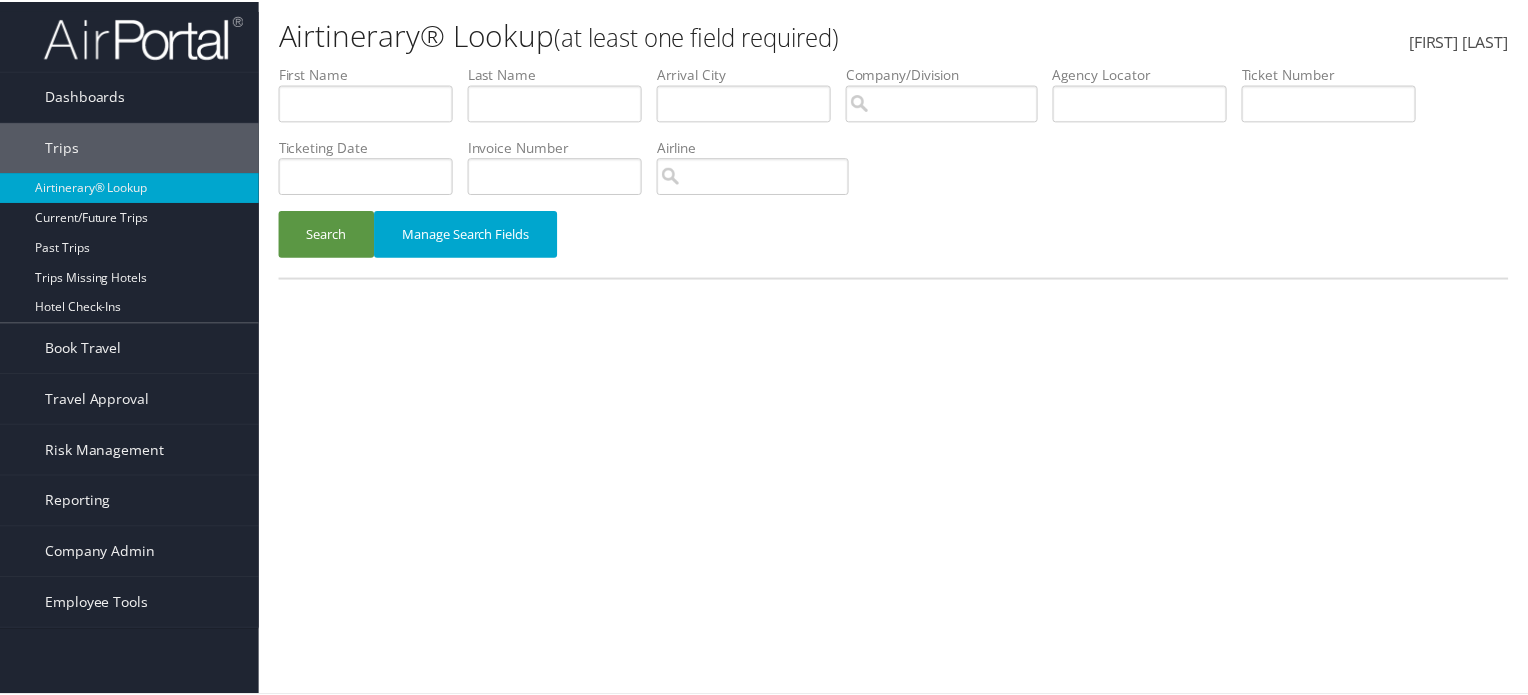 scroll, scrollTop: 0, scrollLeft: 0, axis: both 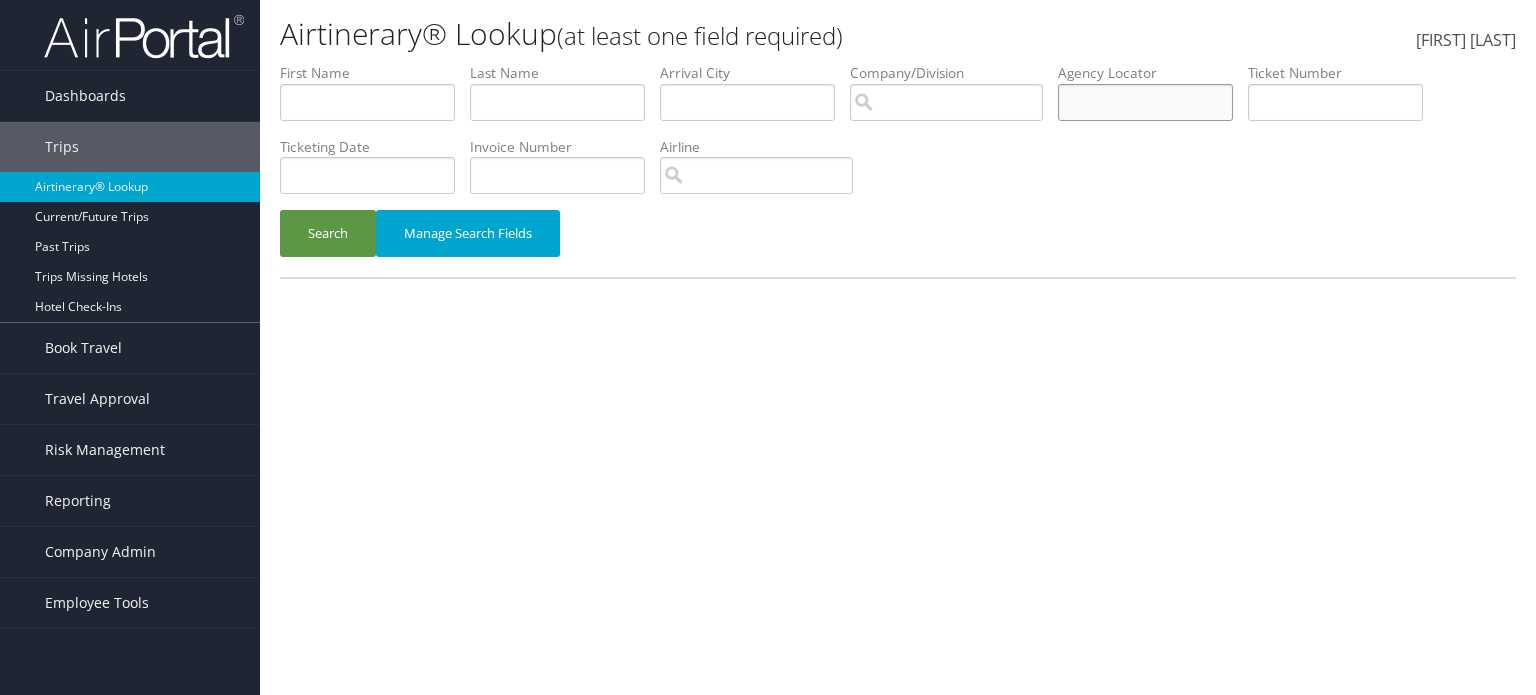 click at bounding box center [367, 102] 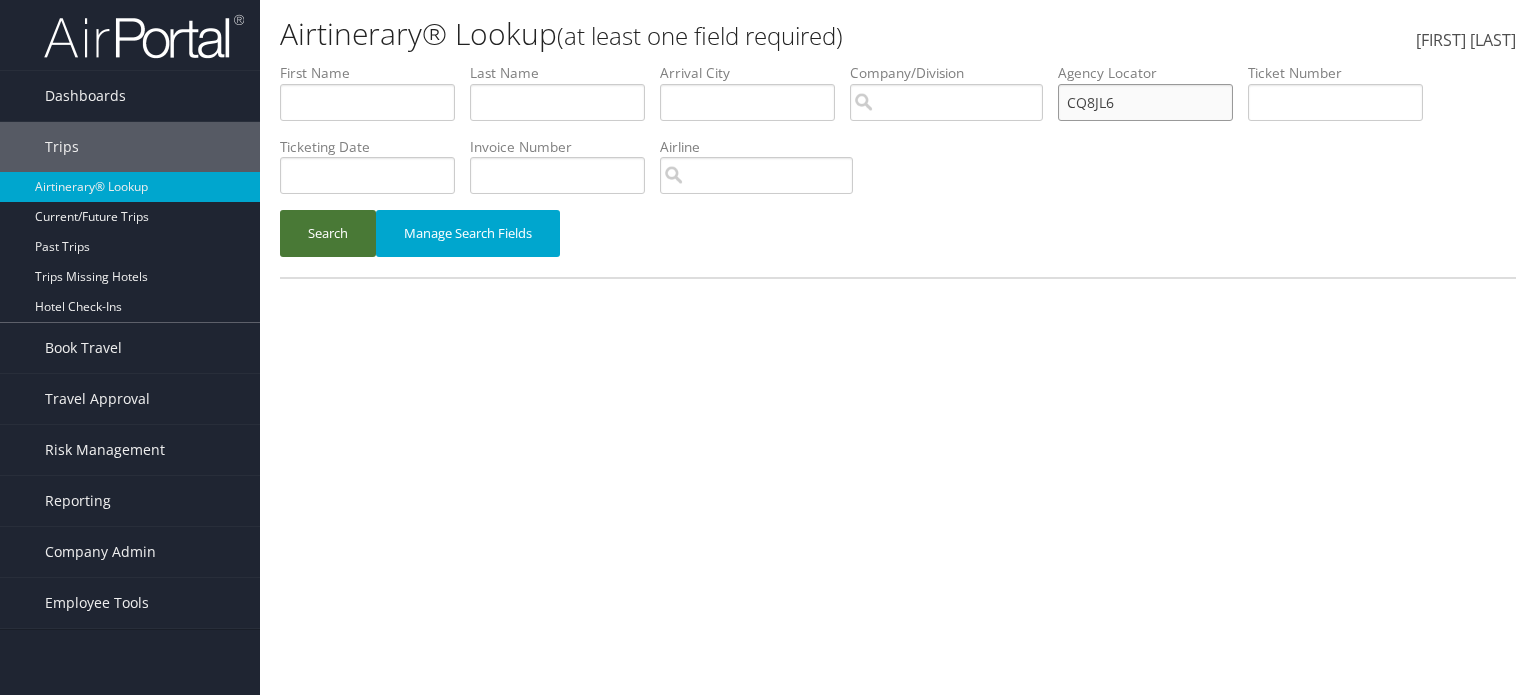 type on "CQ8JL6" 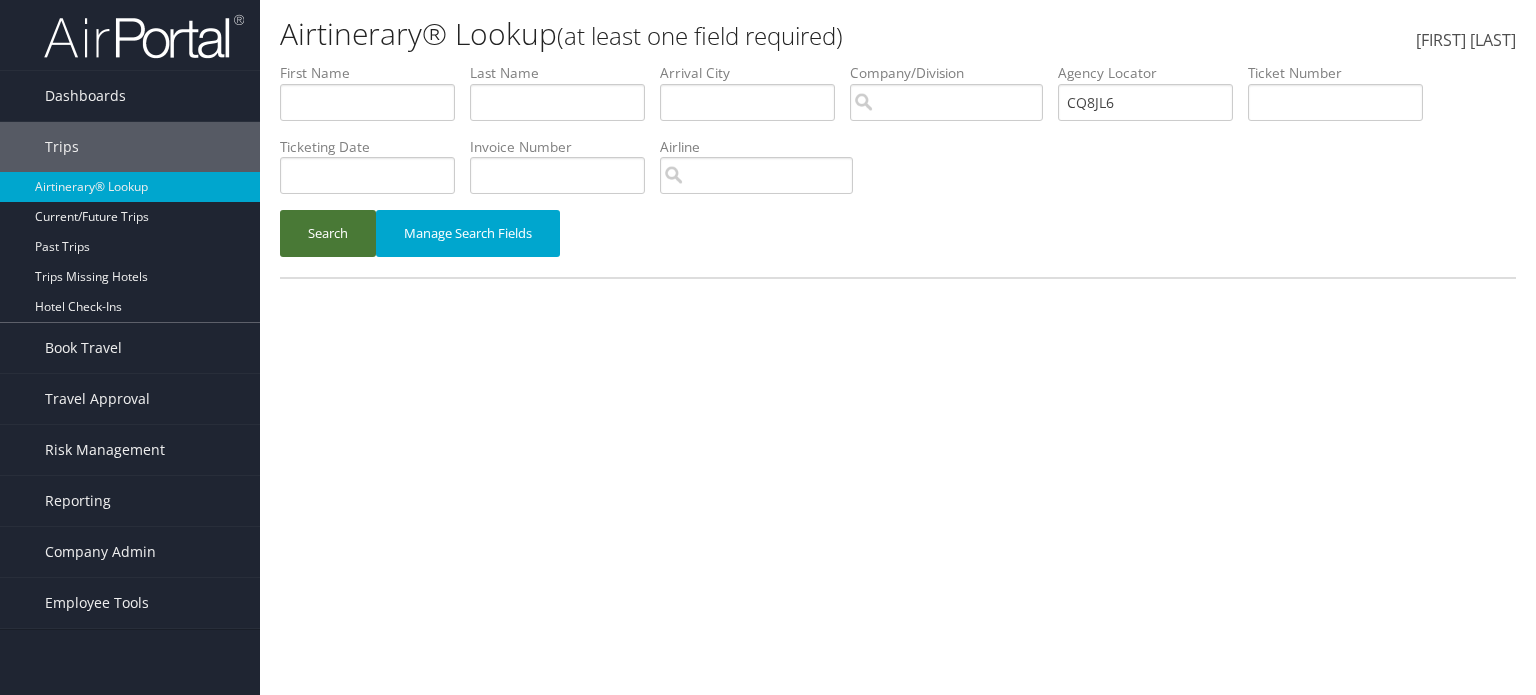 click on "Search" at bounding box center (328, 233) 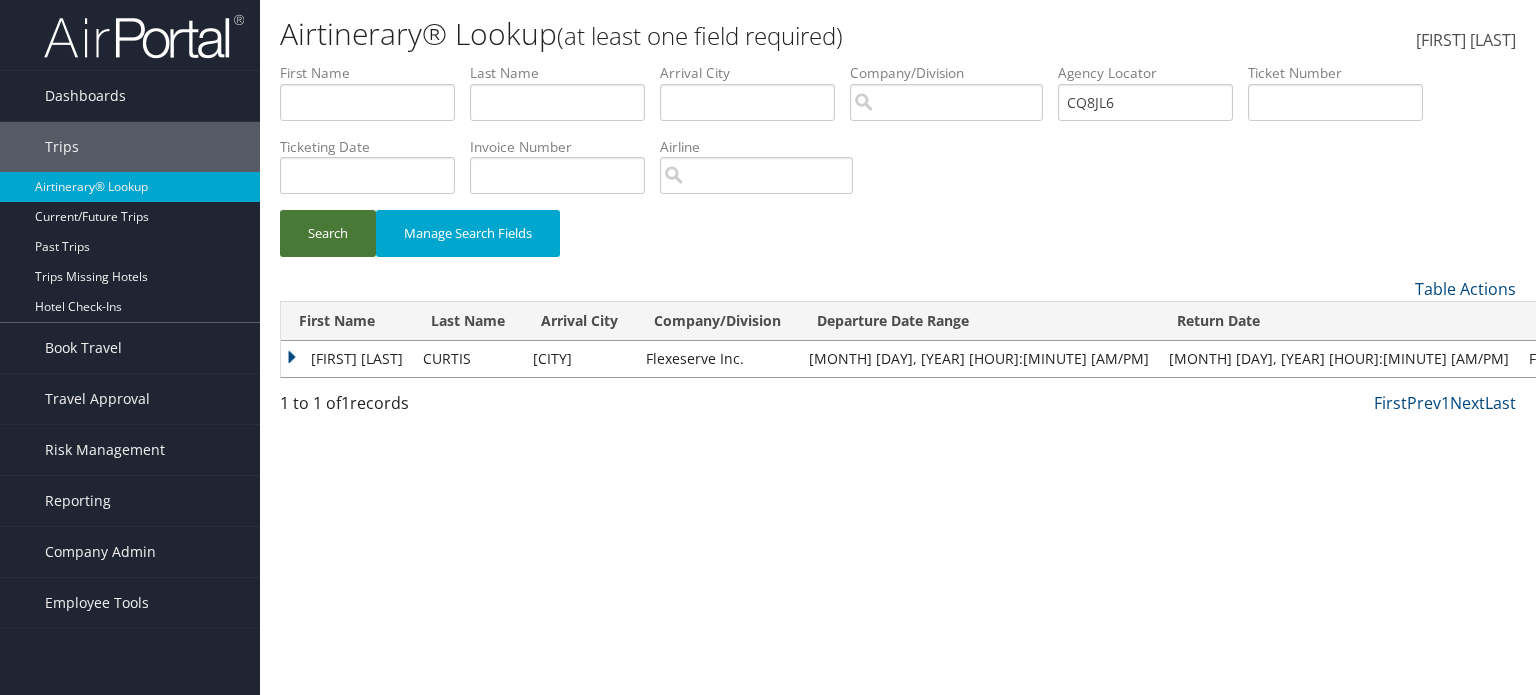 type 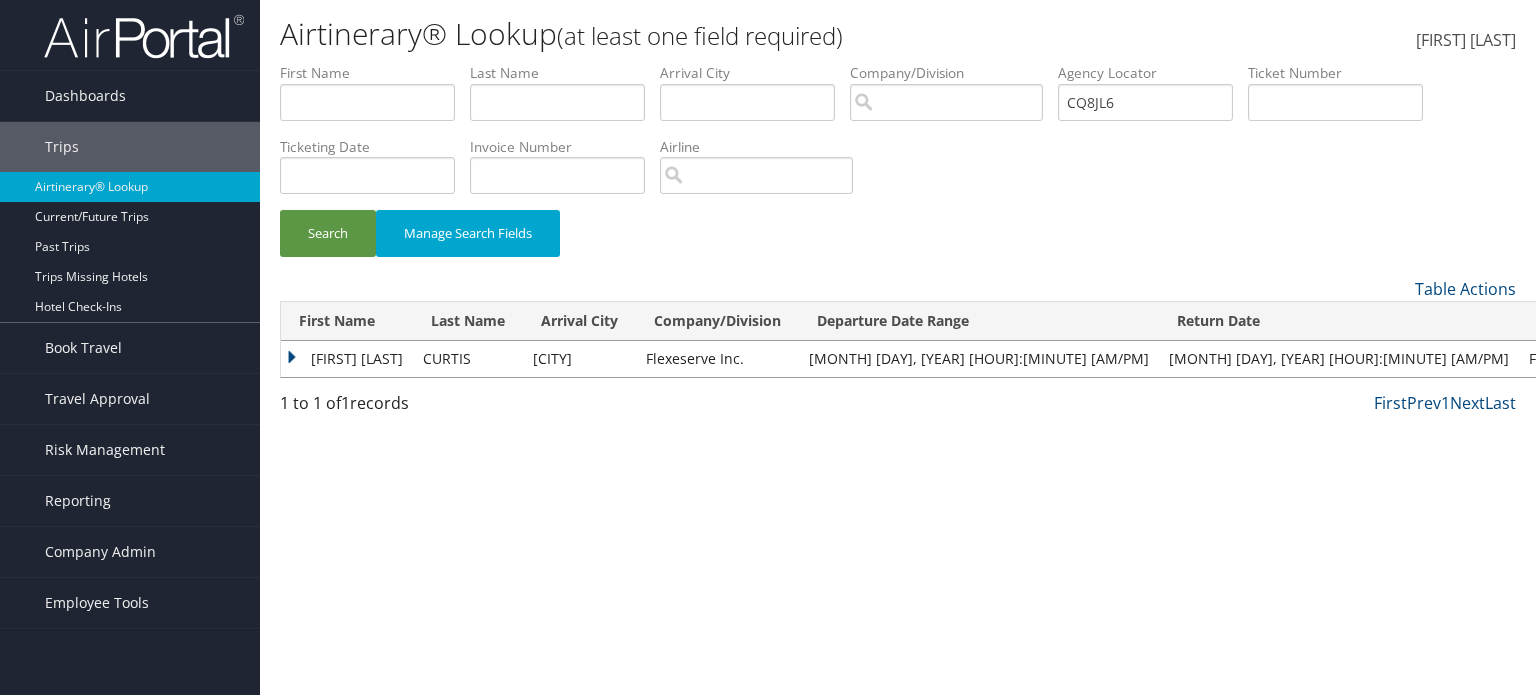 click on "EDMOND EUGENE" at bounding box center (347, 359) 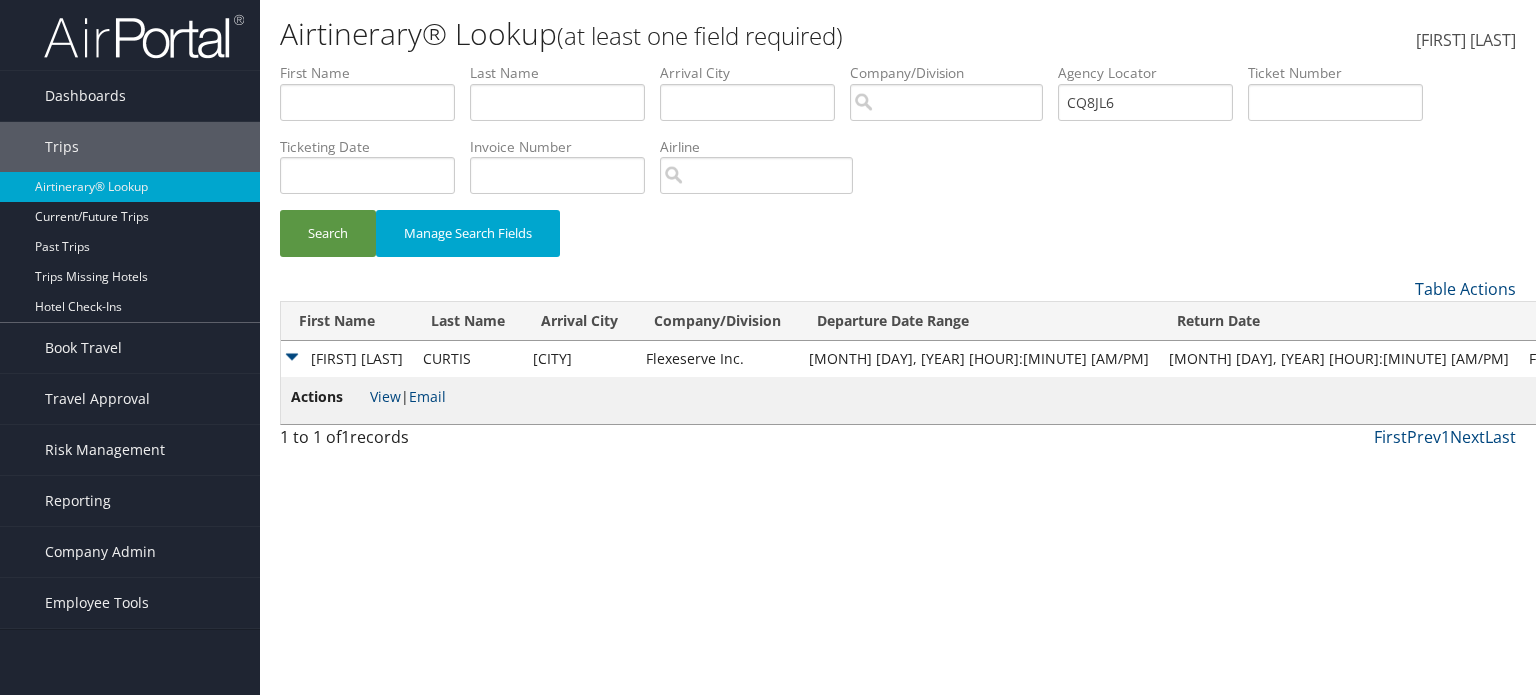 click on "Actions   View  |  Email" at bounding box center (1030, 400) 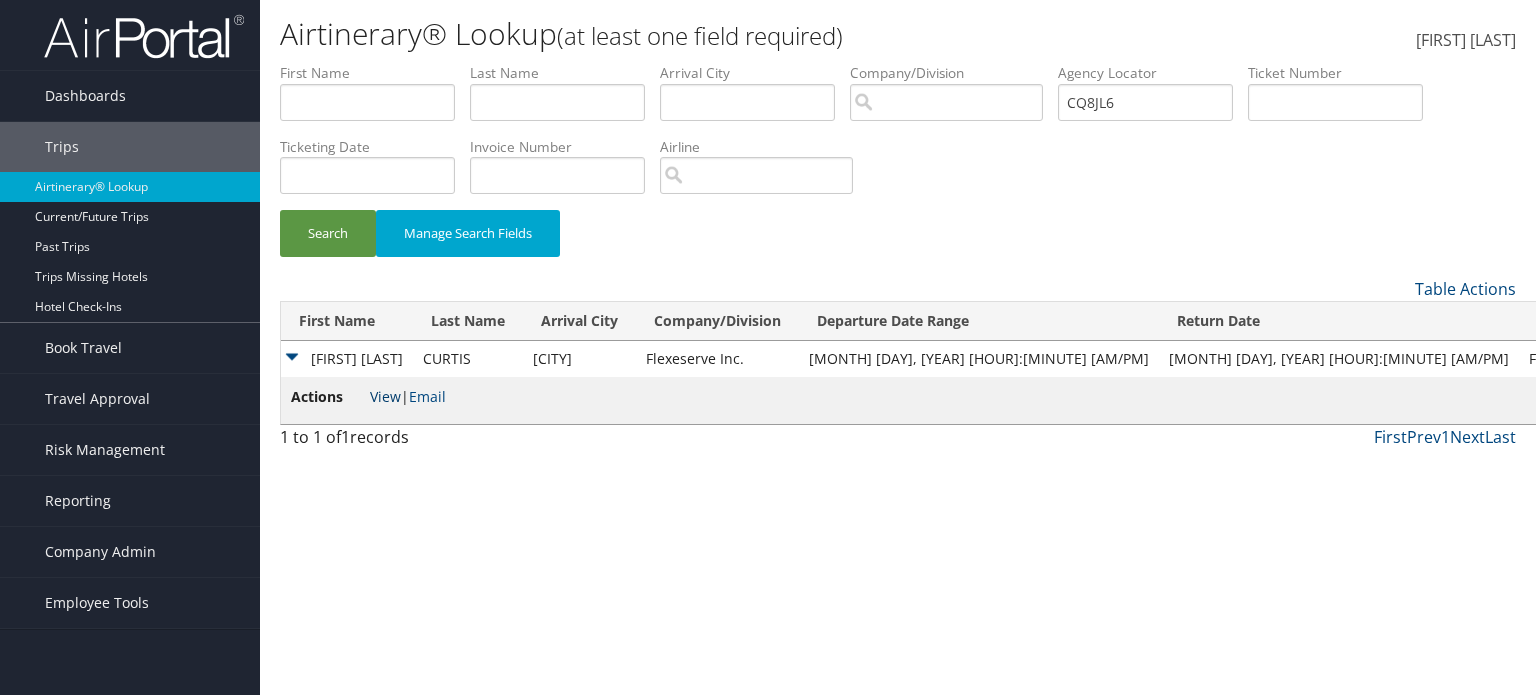 click on "View" at bounding box center (385, 396) 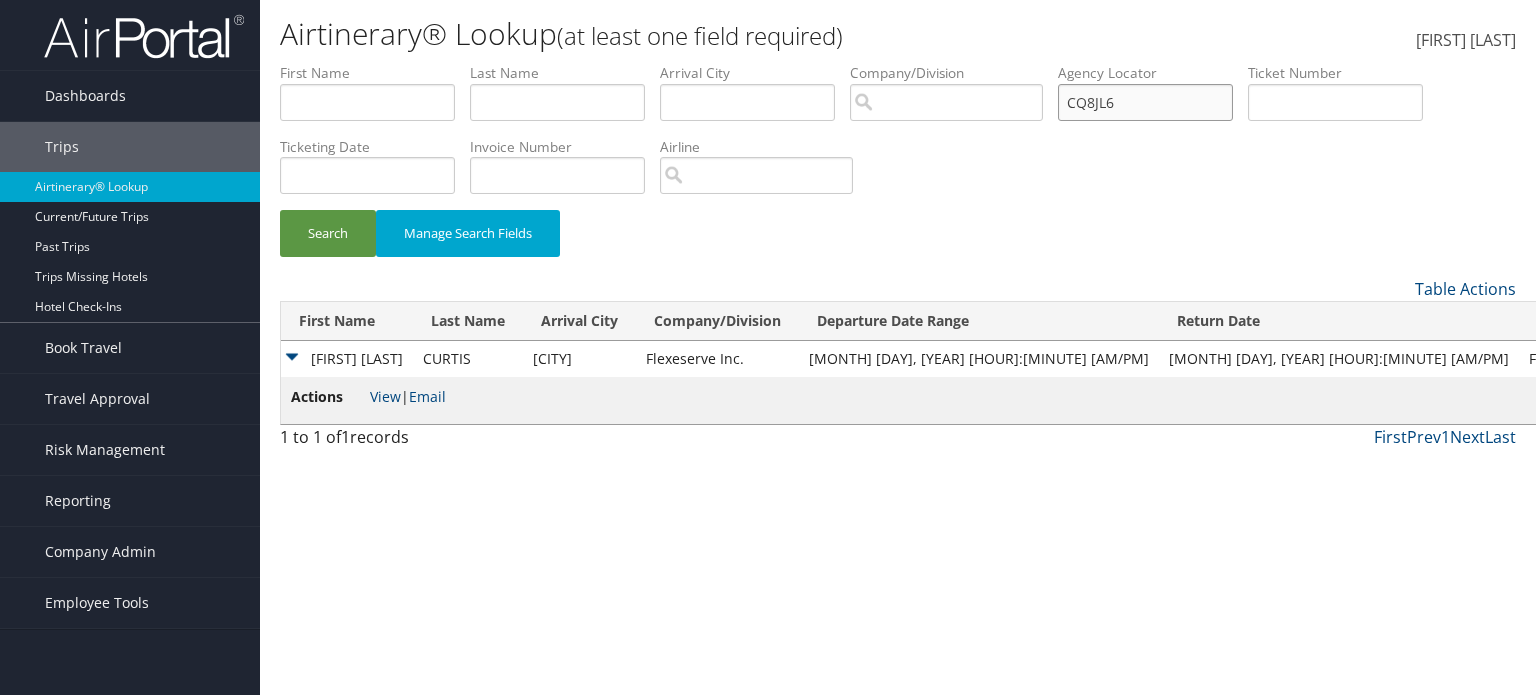 drag, startPoint x: 1134, startPoint y: 109, endPoint x: 1040, endPoint y: 111, distance: 94.02127 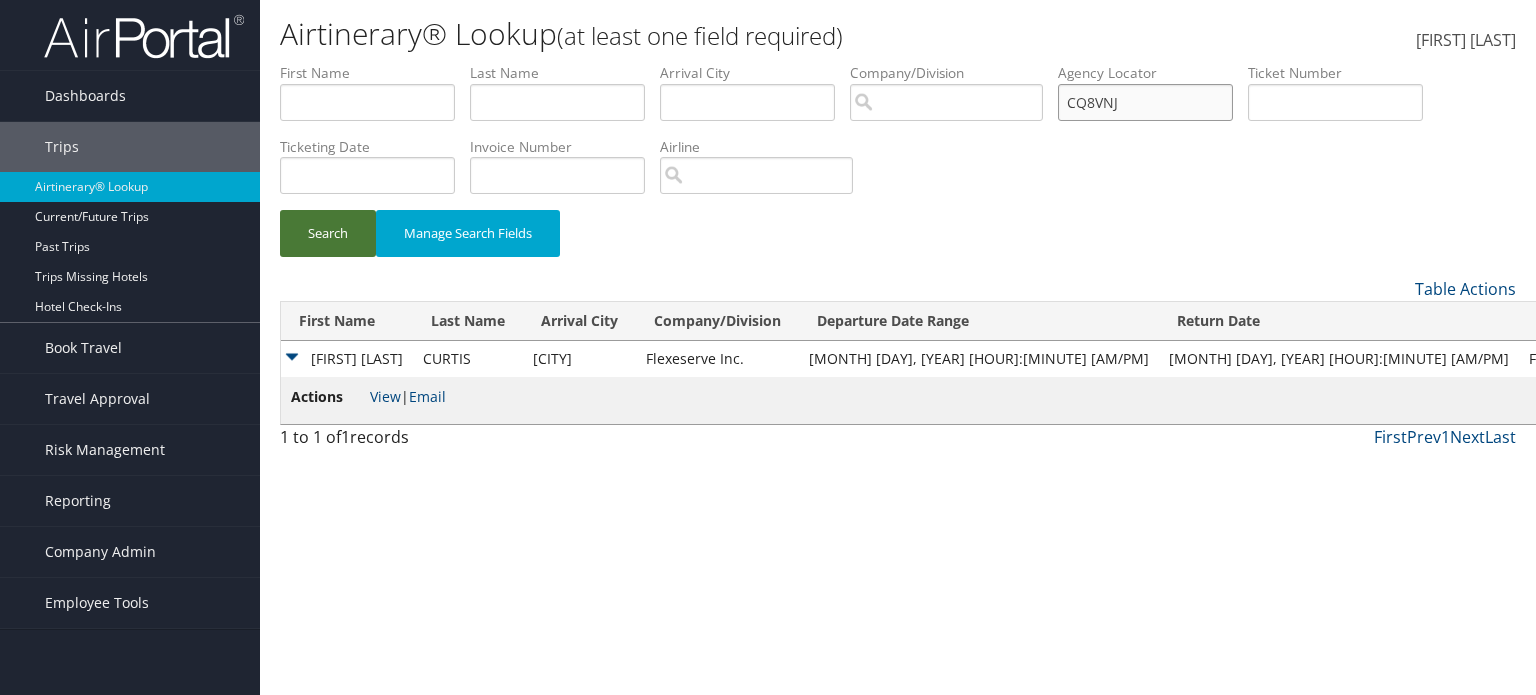 type on "CQ8VNJ" 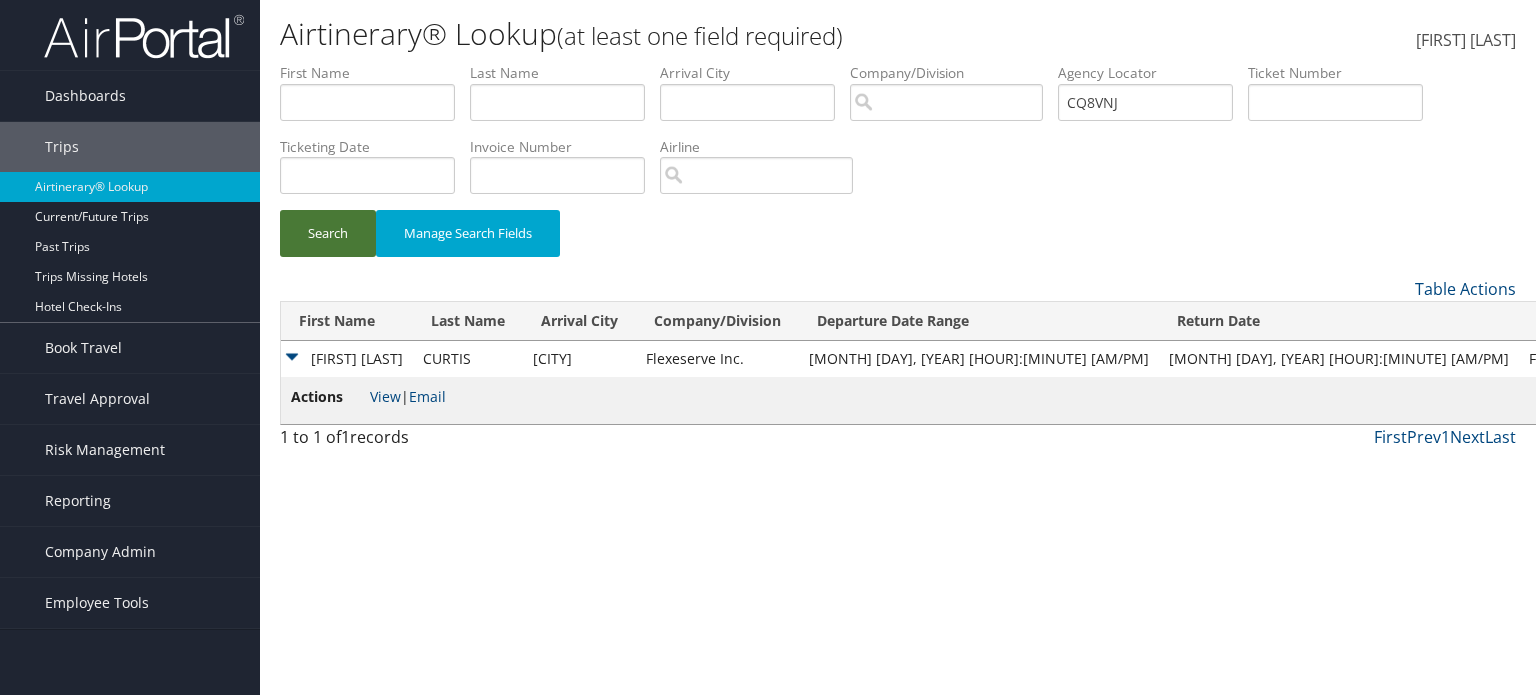 click on "Search" at bounding box center [328, 233] 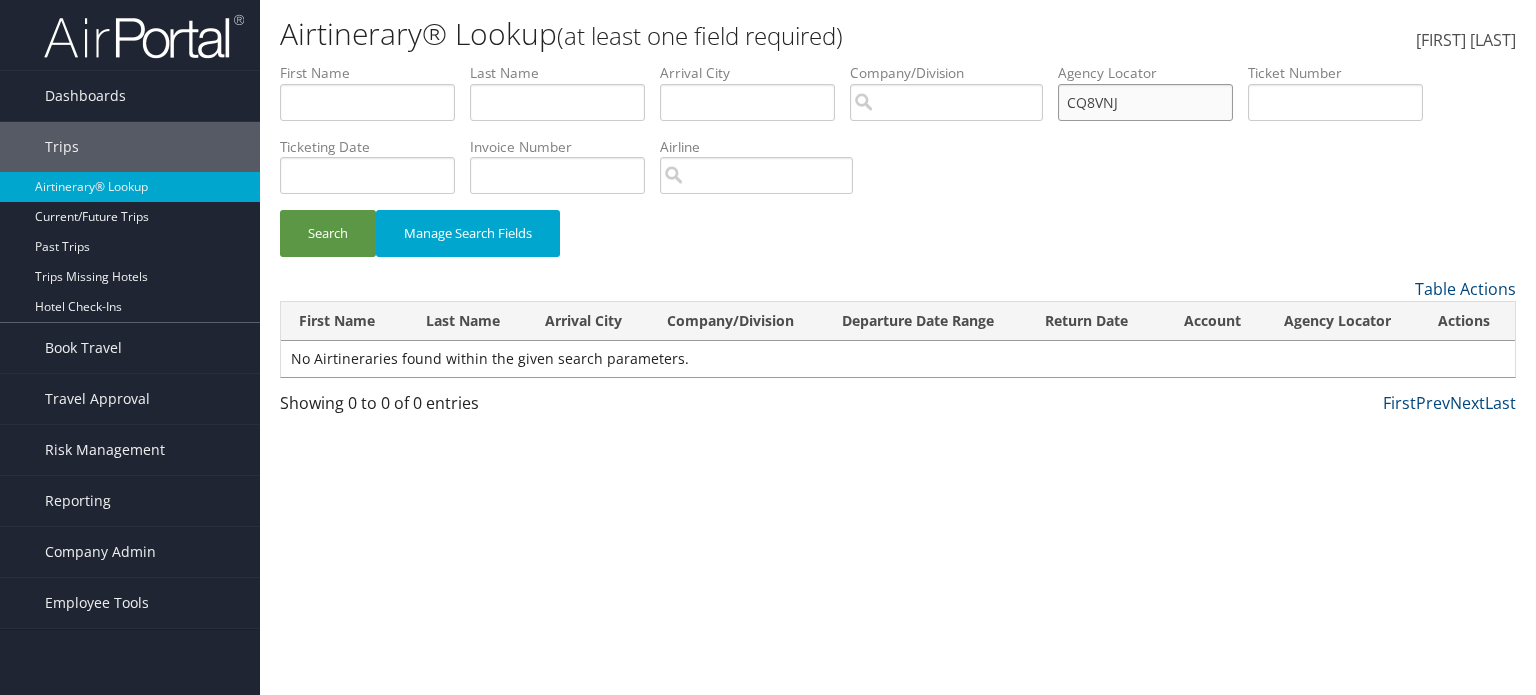 drag, startPoint x: 1150, startPoint y: 108, endPoint x: 705, endPoint y: 79, distance: 445.94394 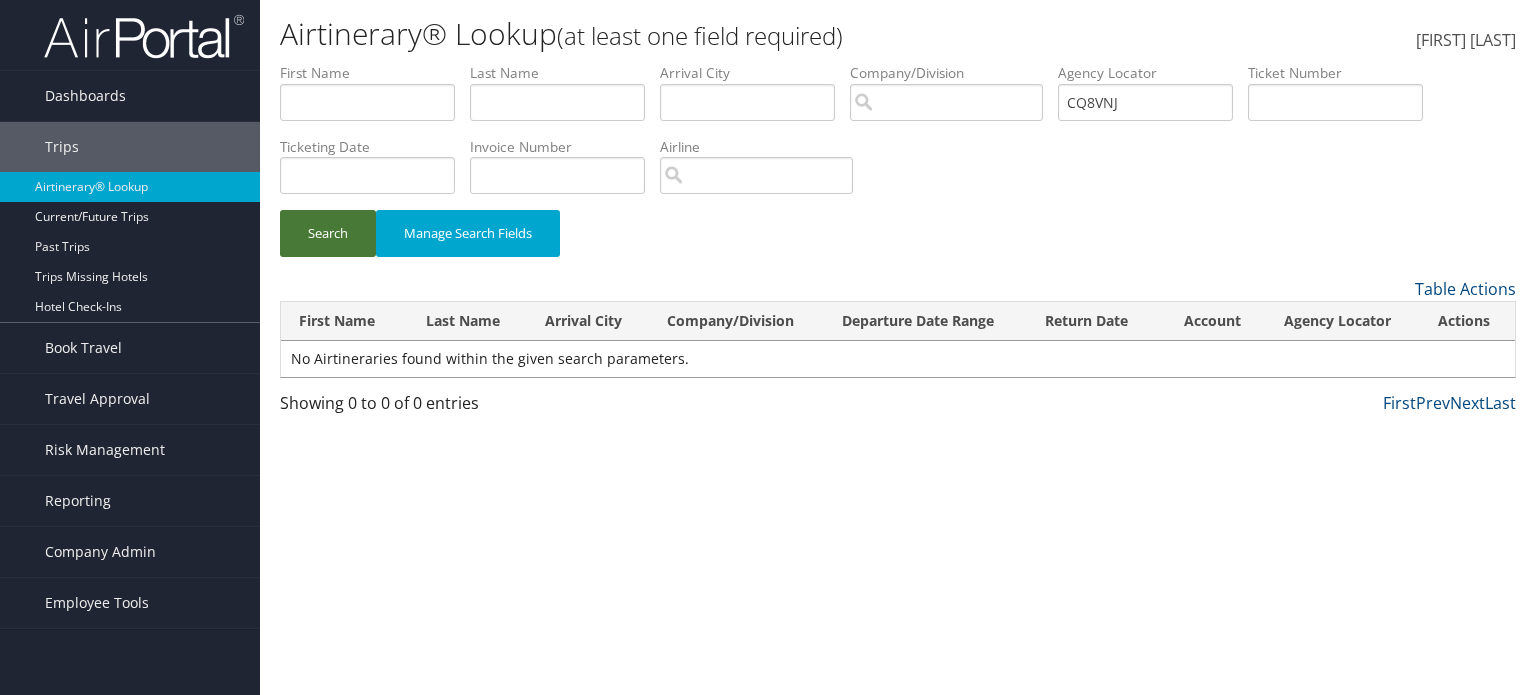 click on "Search" at bounding box center (328, 233) 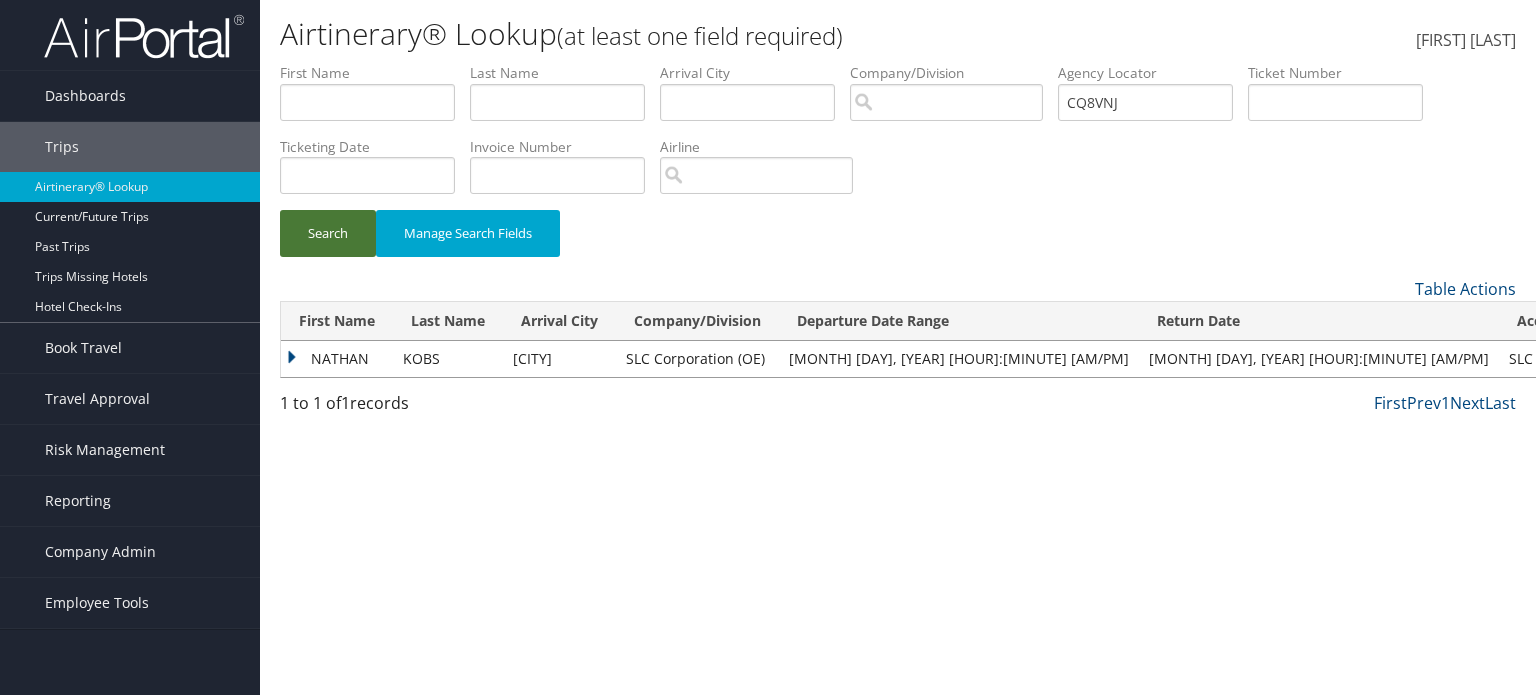 click on "Search" at bounding box center (328, 233) 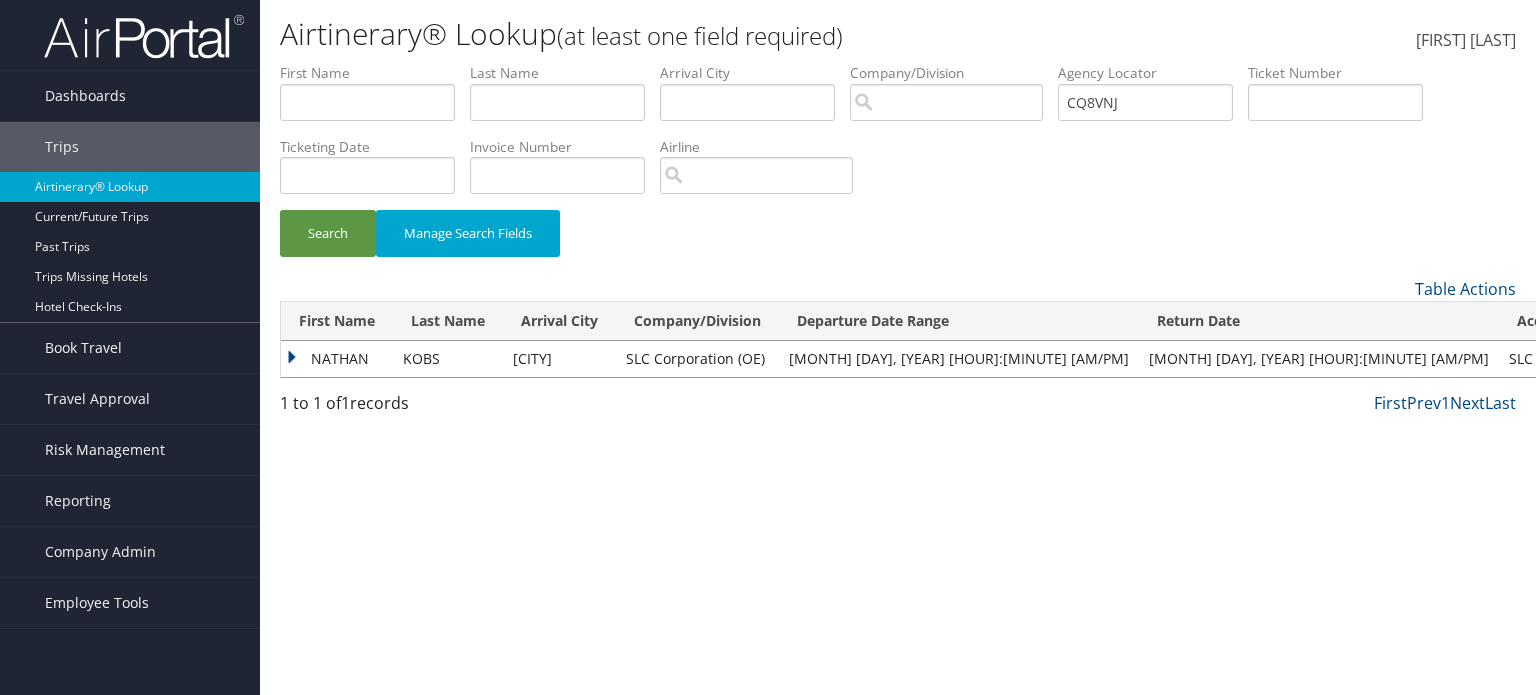 click on "NATHAN" at bounding box center (337, 359) 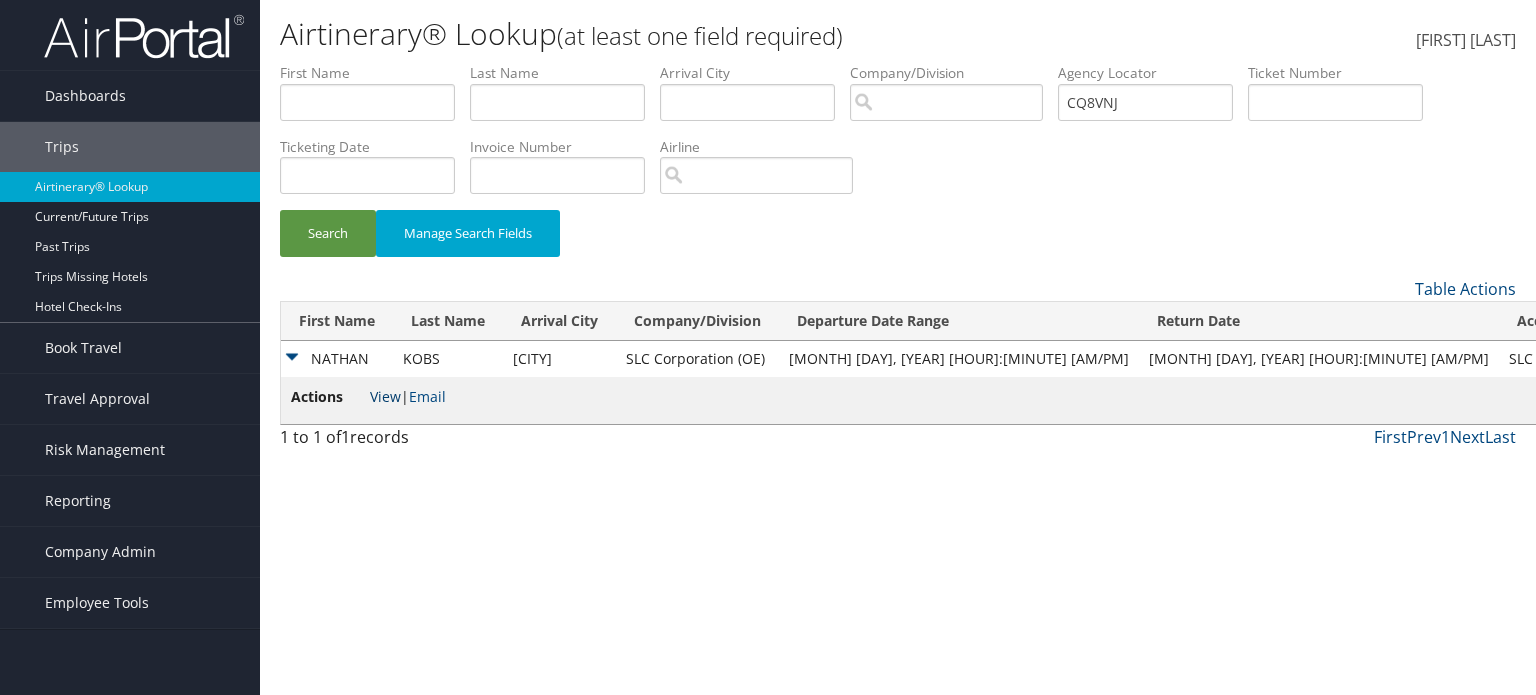 click on "View" at bounding box center (385, 396) 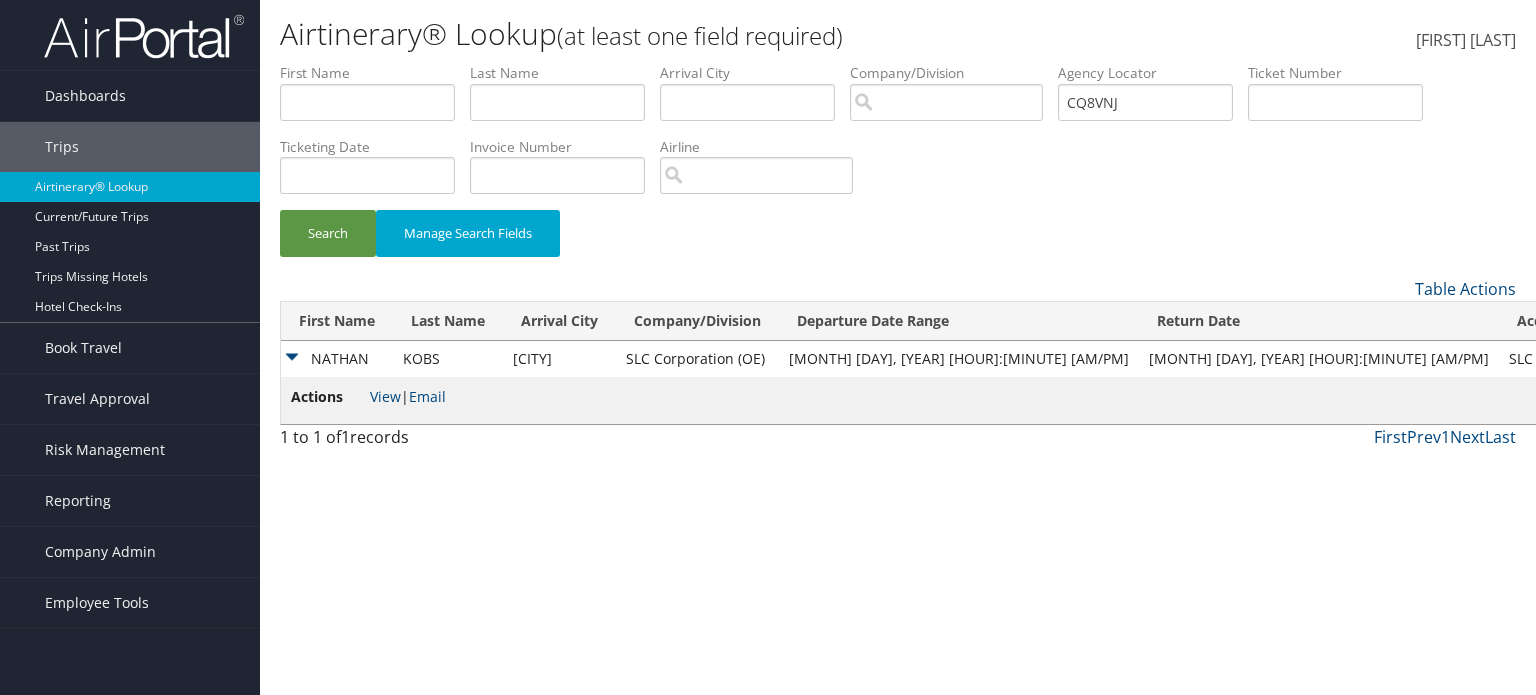 drag, startPoint x: 63, startPoint y: 552, endPoint x: 110, endPoint y: 577, distance: 53.235325 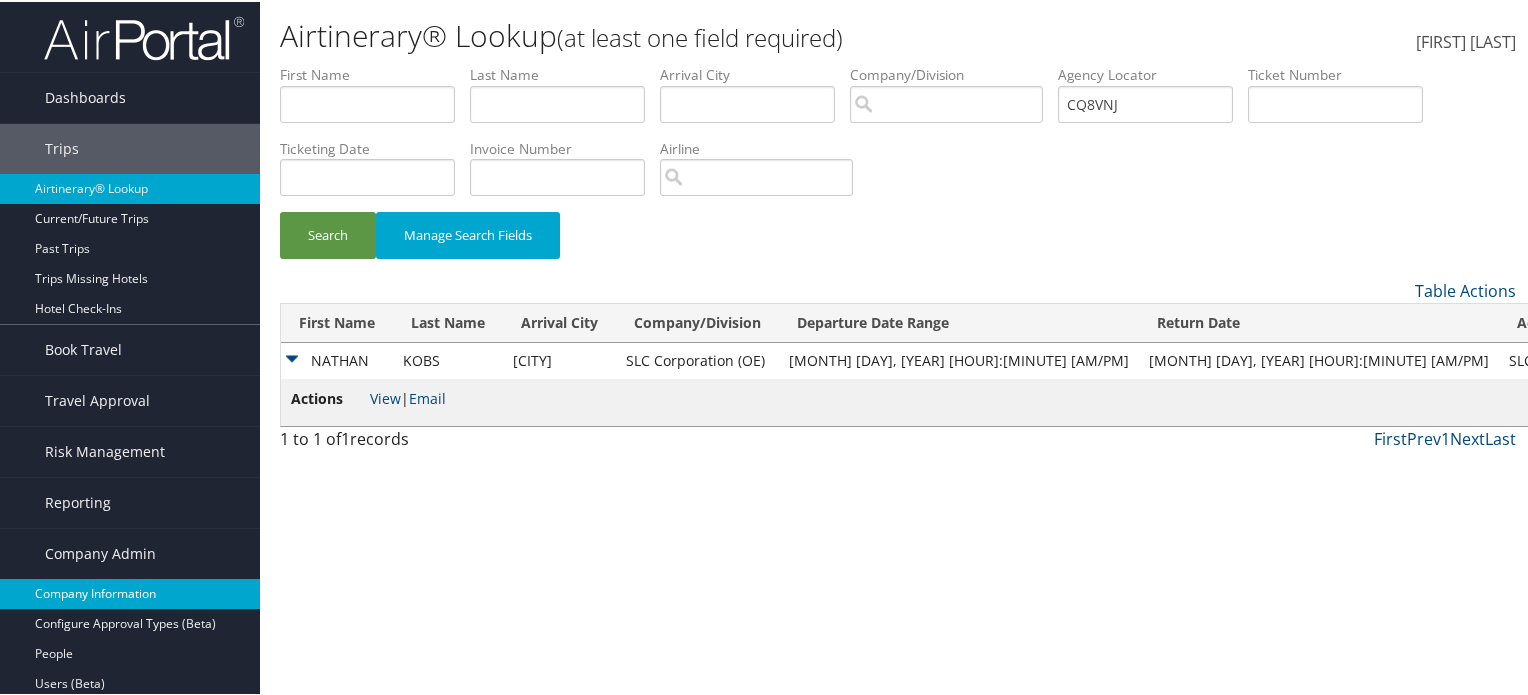 click on "Company Information" at bounding box center [130, 592] 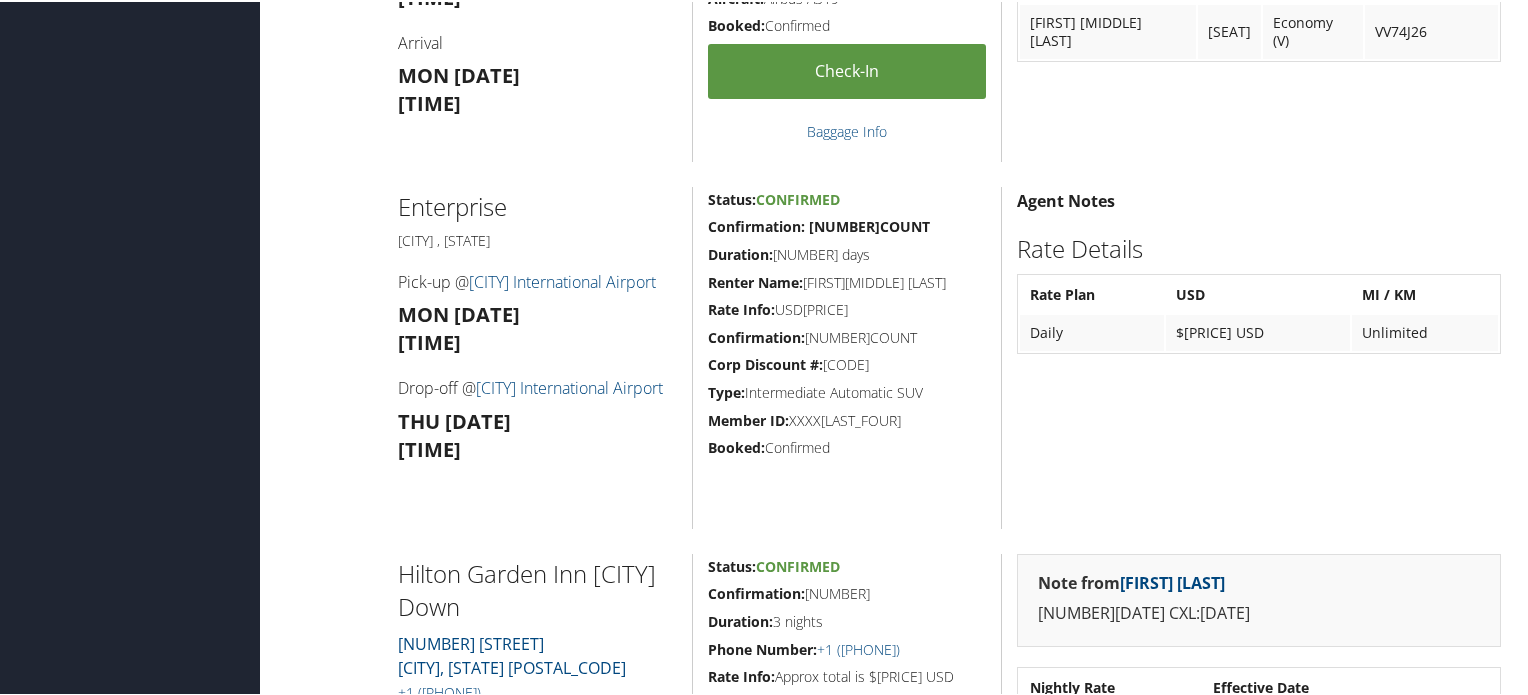 scroll, scrollTop: 200, scrollLeft: 0, axis: vertical 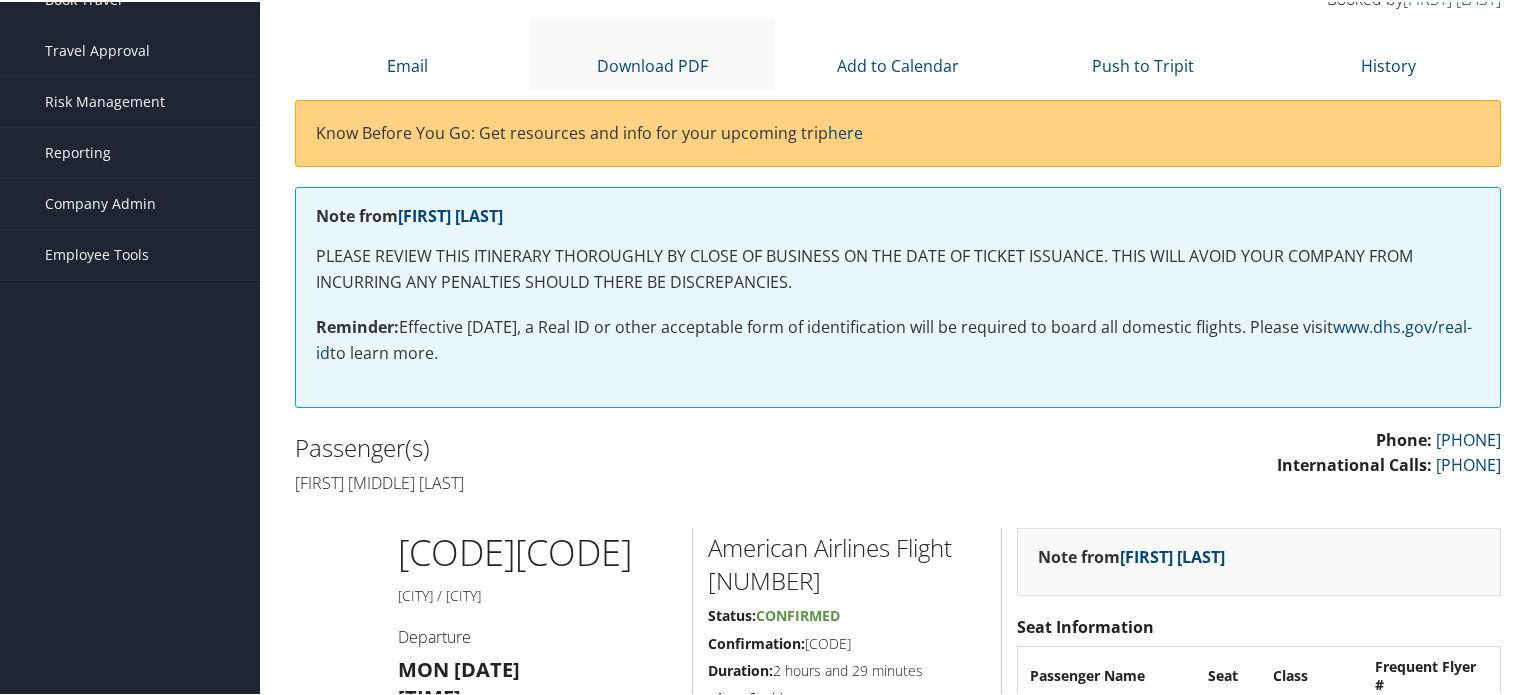 click on "Download PDF" at bounding box center [652, 51] 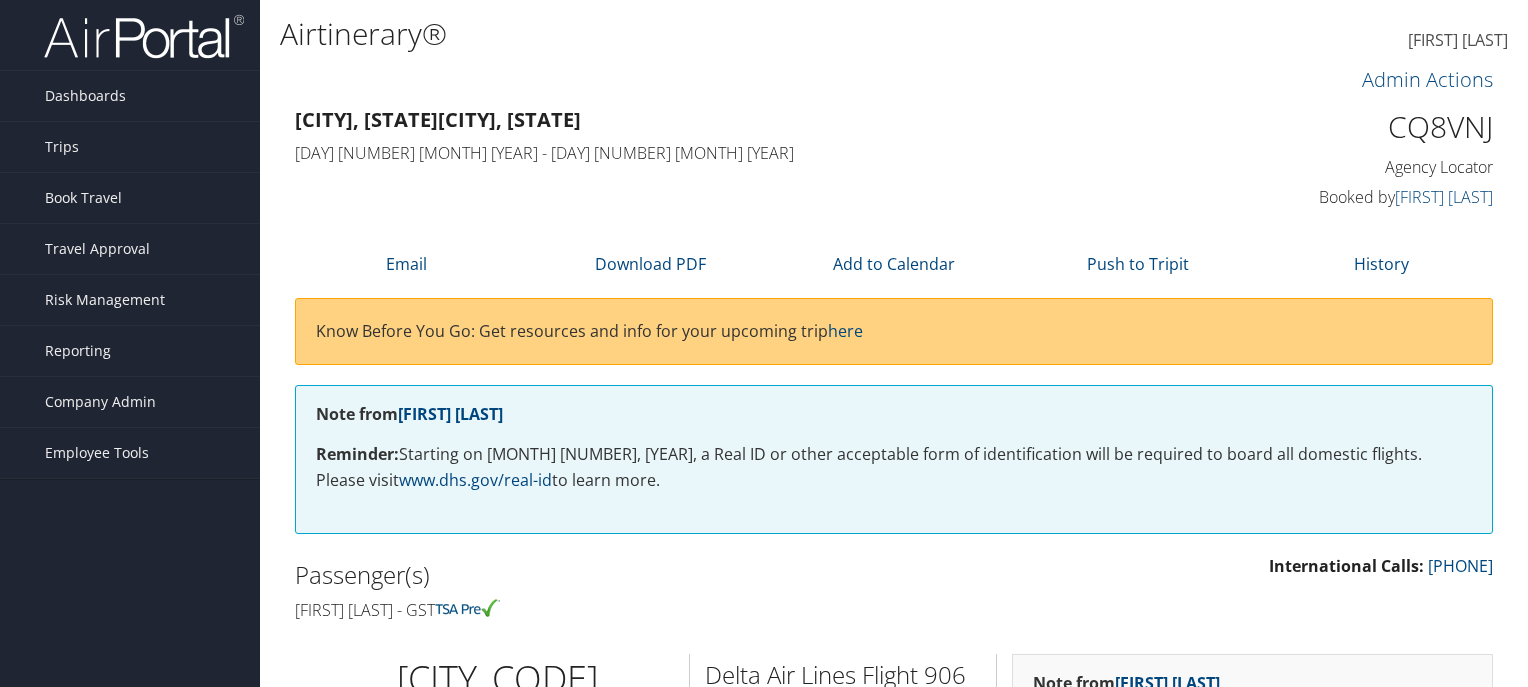 scroll, scrollTop: 0, scrollLeft: 0, axis: both 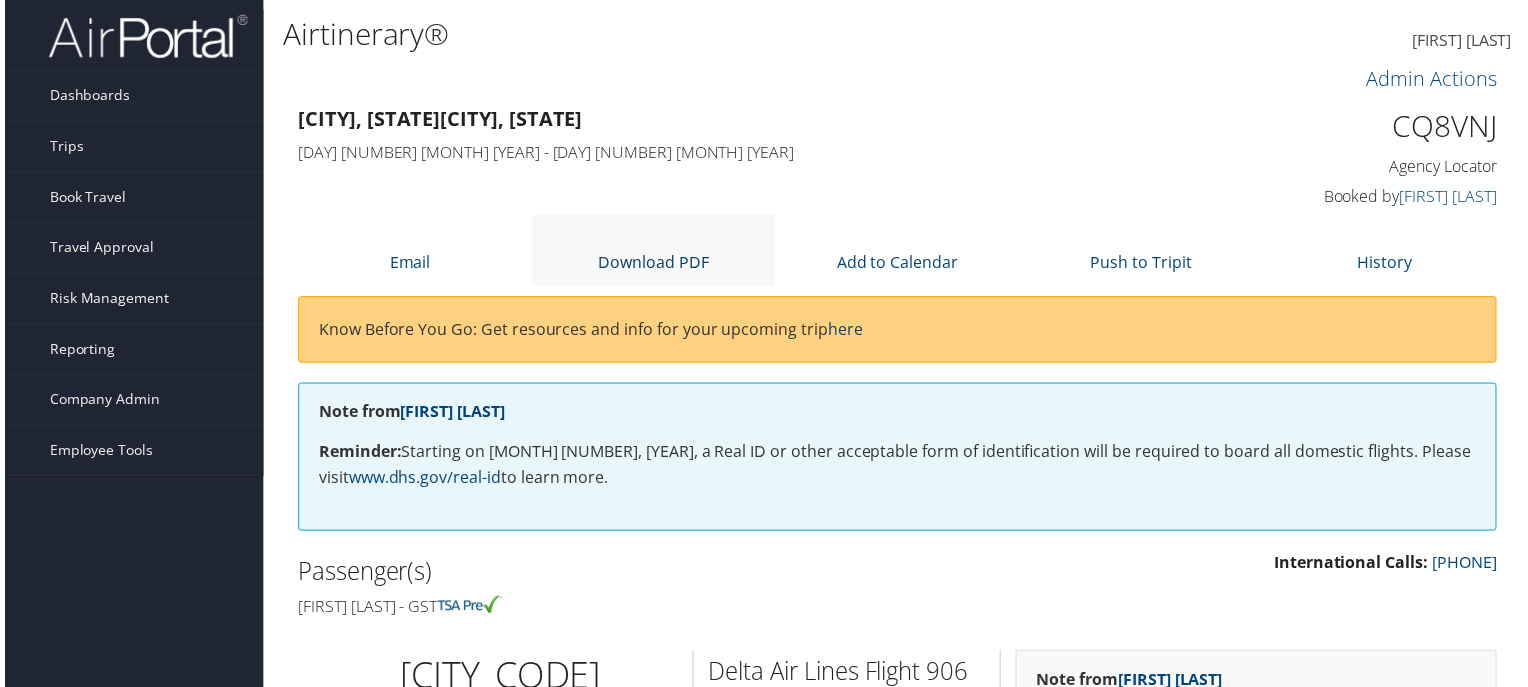 click on "Download PDF" at bounding box center (652, 264) 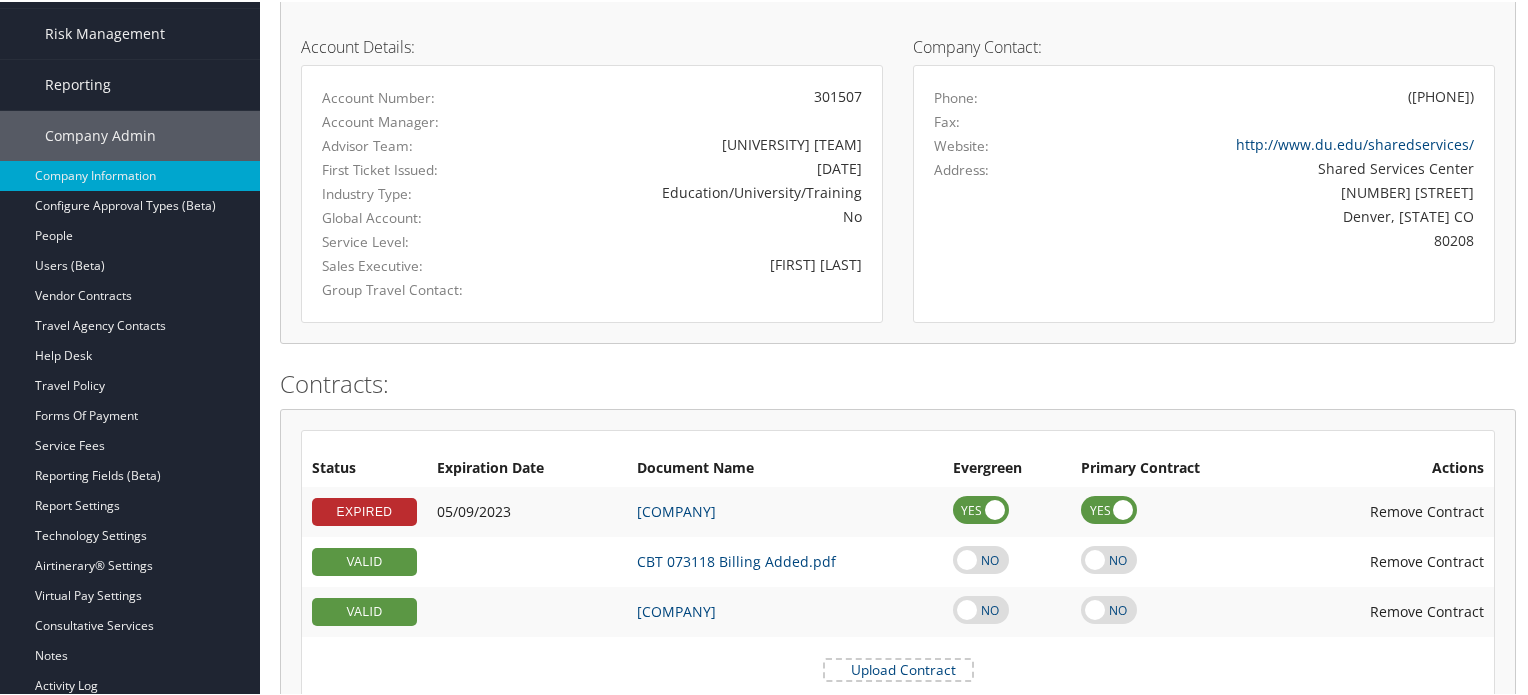 scroll, scrollTop: 0, scrollLeft: 0, axis: both 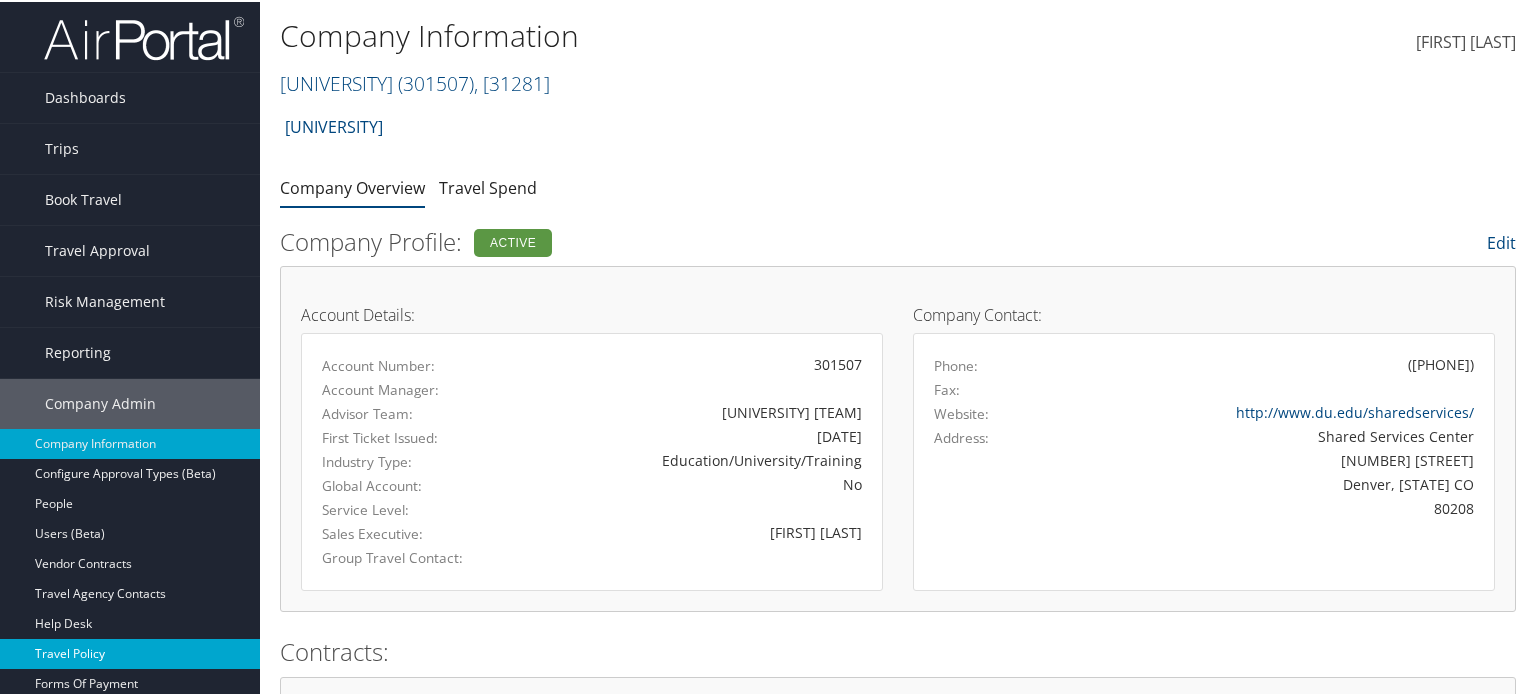 click on "Travel Policy" at bounding box center [130, 652] 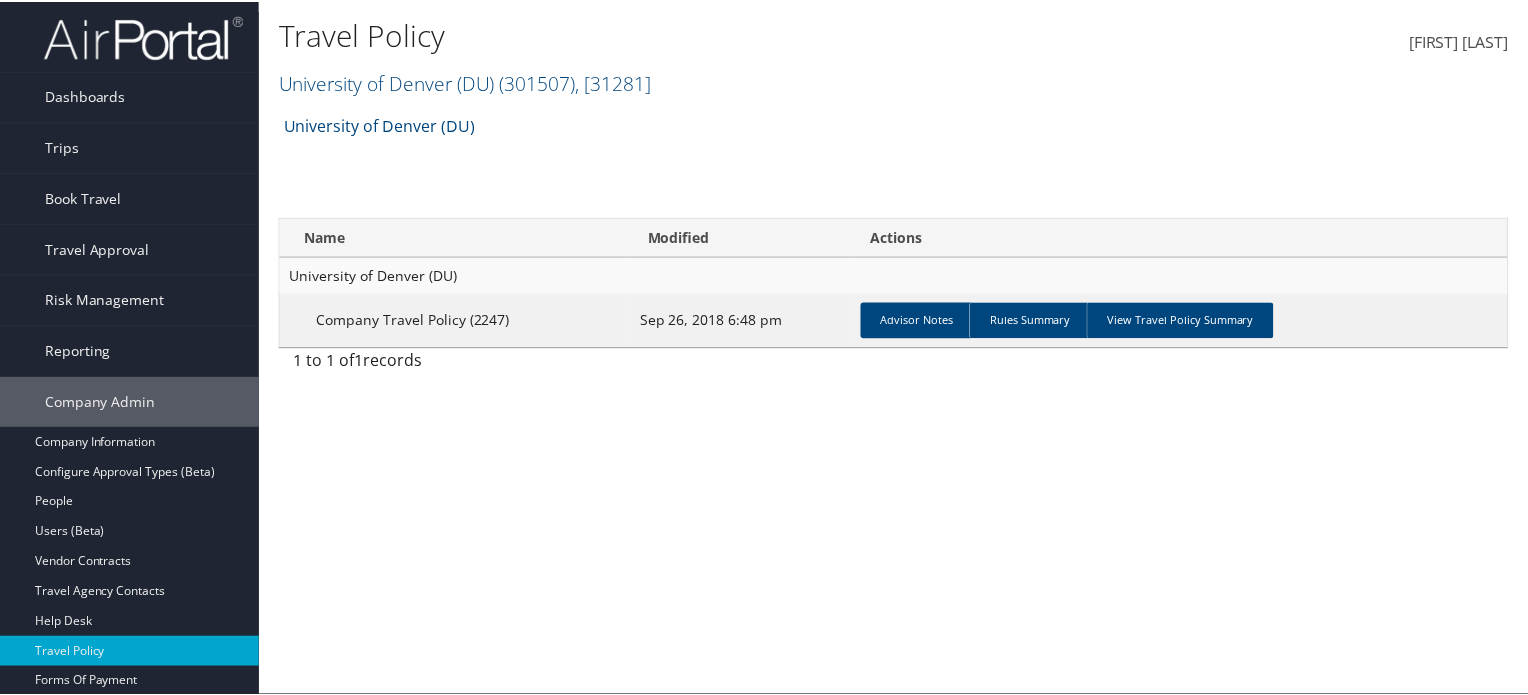 scroll, scrollTop: 0, scrollLeft: 0, axis: both 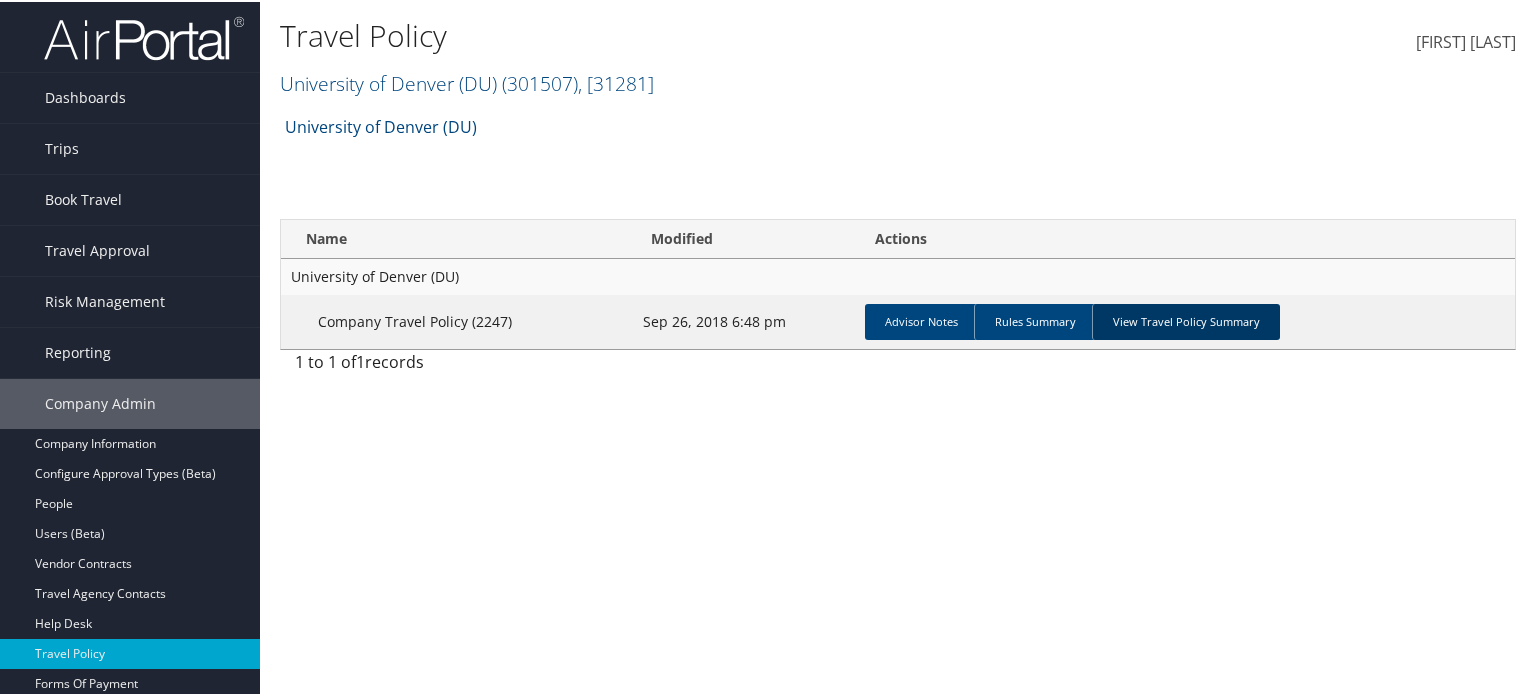 click on "View Travel Policy Summary" at bounding box center [1186, 320] 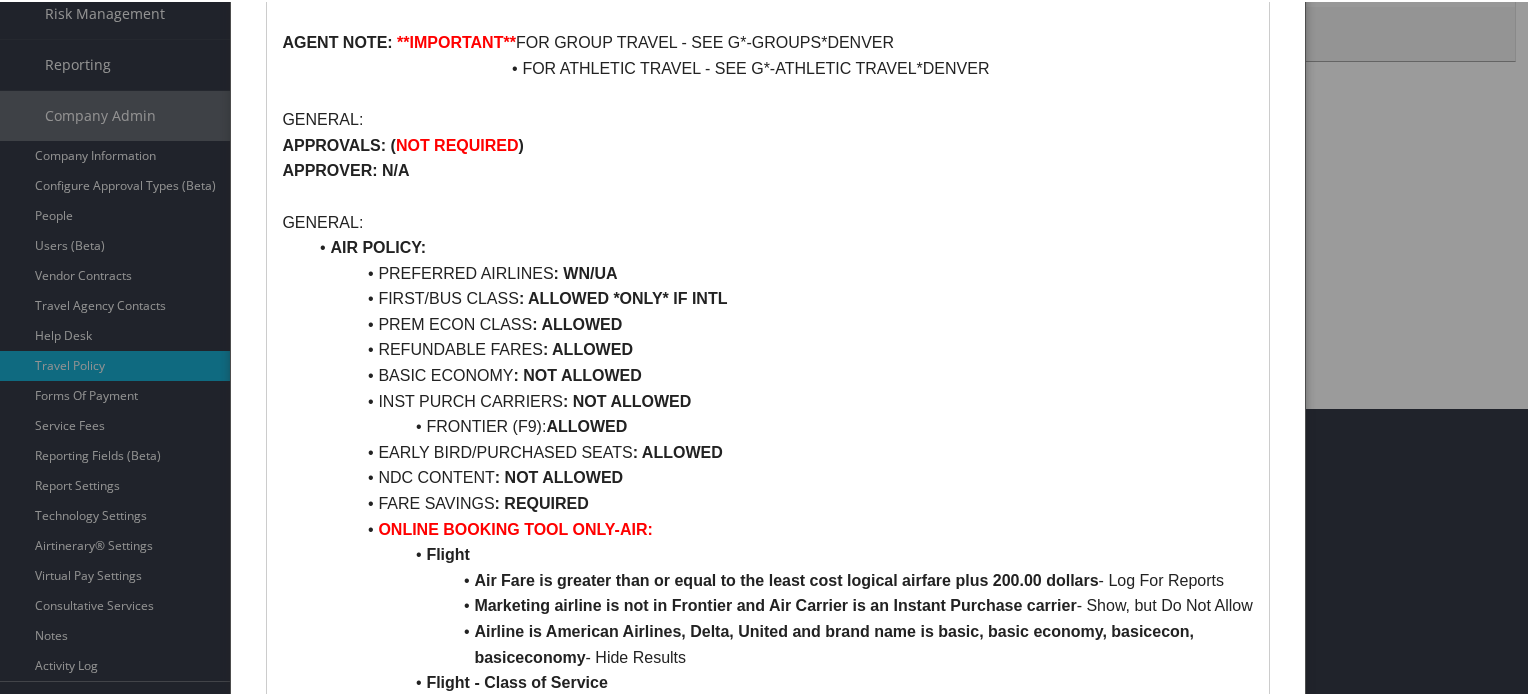 scroll, scrollTop: 300, scrollLeft: 0, axis: vertical 